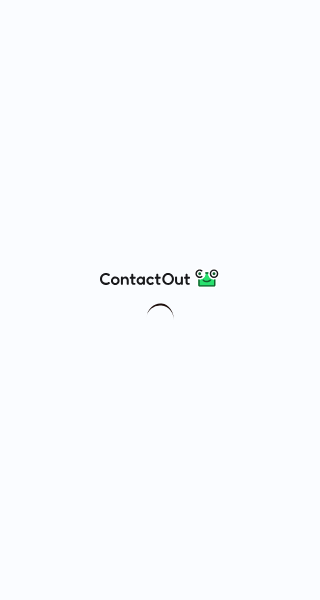 scroll, scrollTop: 0, scrollLeft: 0, axis: both 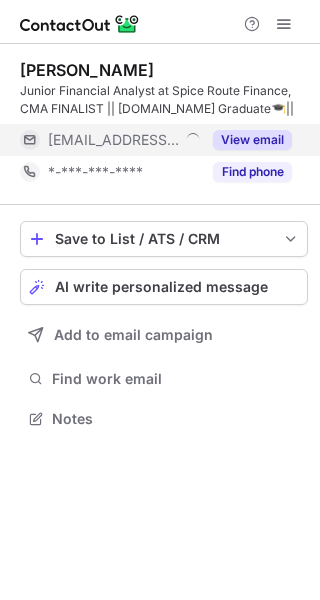 click on "View email" at bounding box center (246, 140) 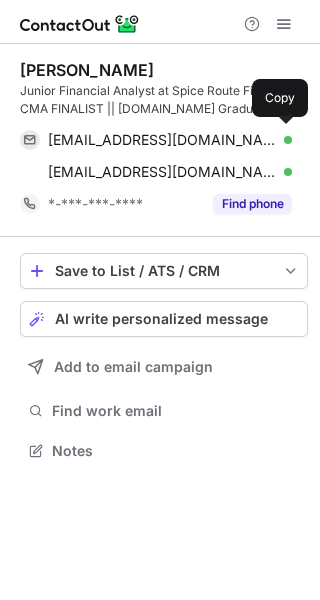 scroll, scrollTop: 10, scrollLeft: 10, axis: both 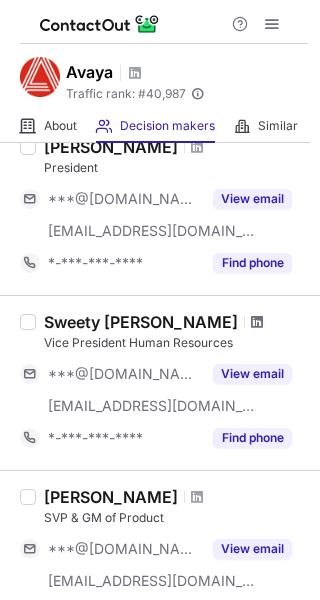 click at bounding box center (257, 322) 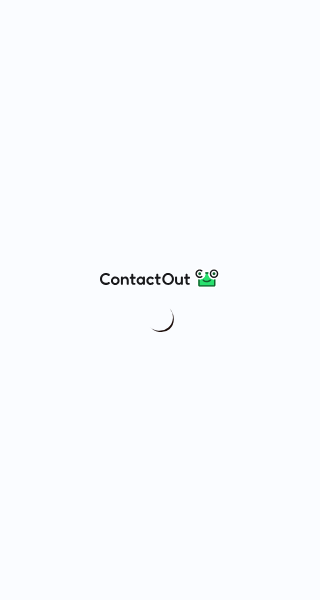 scroll, scrollTop: 0, scrollLeft: 0, axis: both 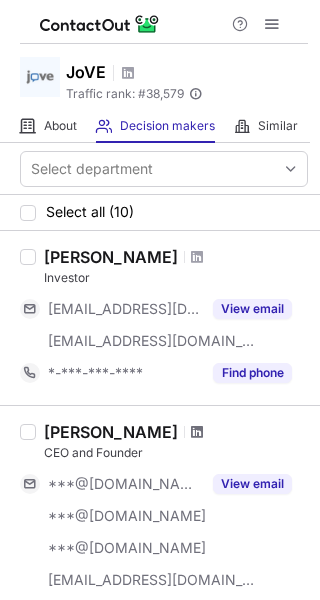 click at bounding box center (197, 432) 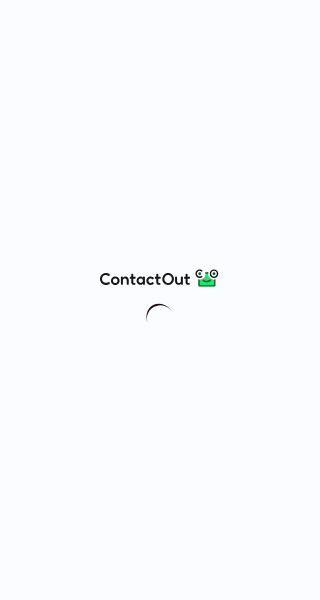 scroll, scrollTop: 0, scrollLeft: 0, axis: both 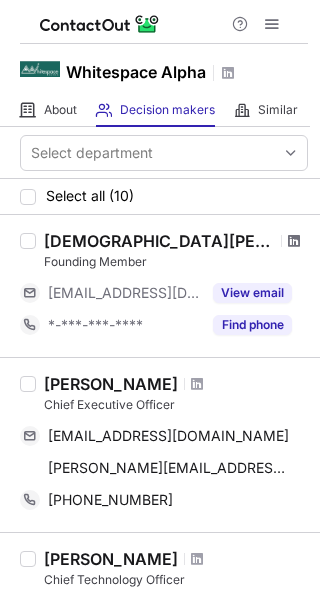 click at bounding box center [294, 241] 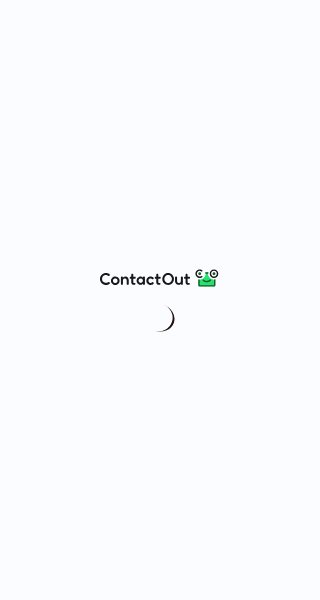 scroll, scrollTop: 0, scrollLeft: 0, axis: both 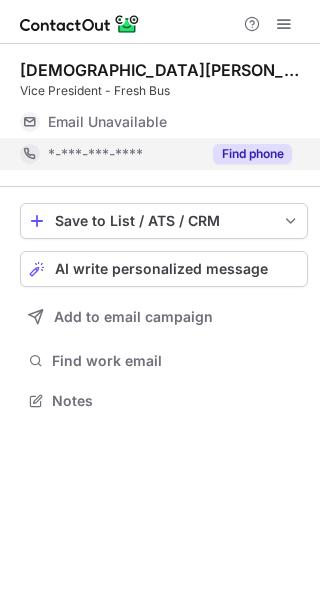 click on "Find phone" at bounding box center [252, 154] 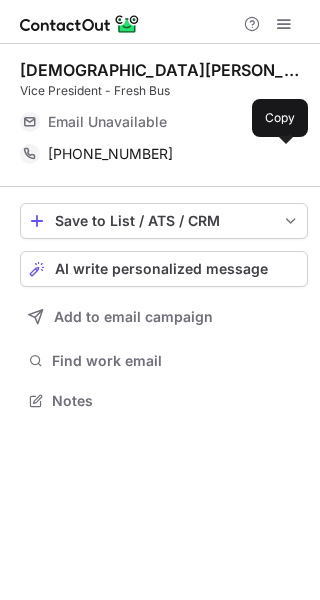 click at bounding box center (282, 154) 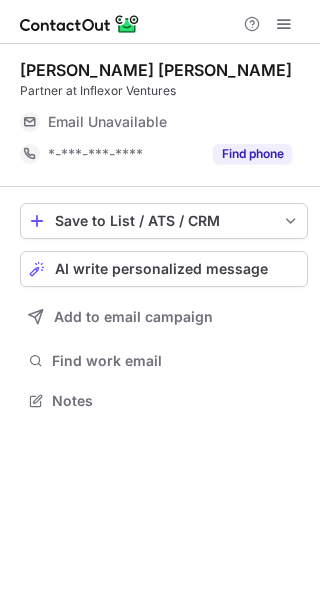 scroll, scrollTop: 0, scrollLeft: 0, axis: both 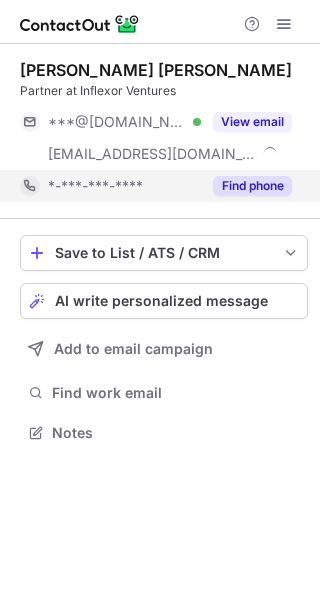 click on "Find phone" at bounding box center [252, 186] 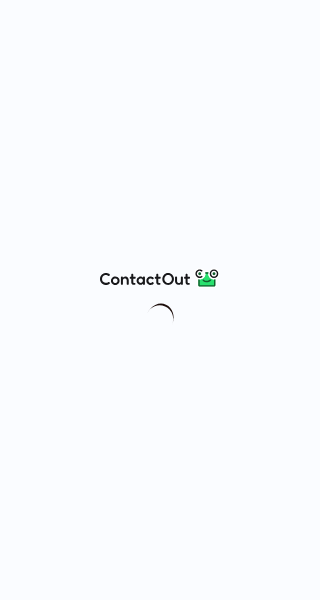 scroll, scrollTop: 0, scrollLeft: 0, axis: both 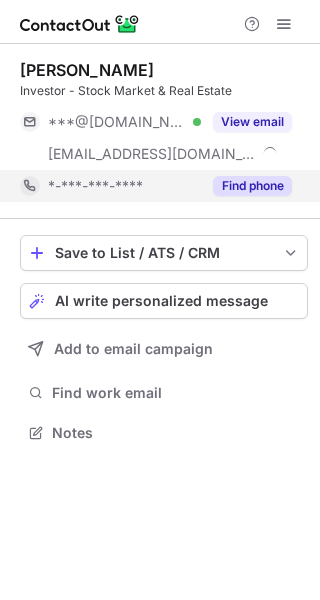 click on "Find phone" at bounding box center [252, 186] 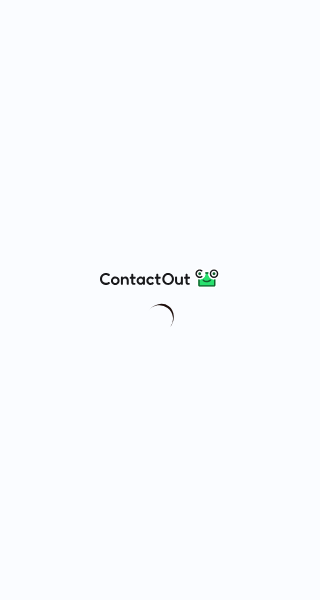 scroll, scrollTop: 0, scrollLeft: 0, axis: both 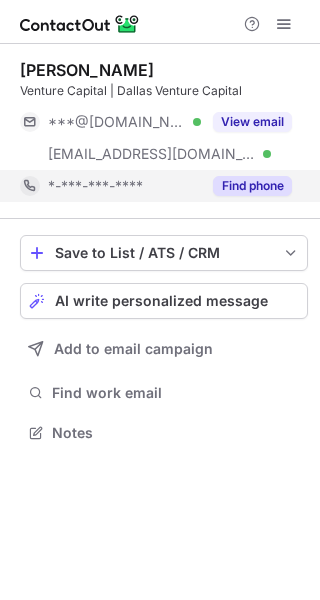 click on "Find phone" at bounding box center [252, 186] 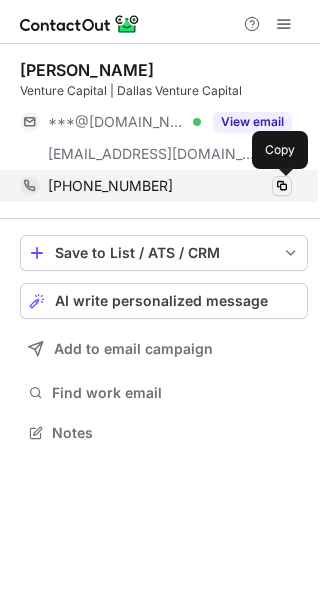 click at bounding box center [282, 186] 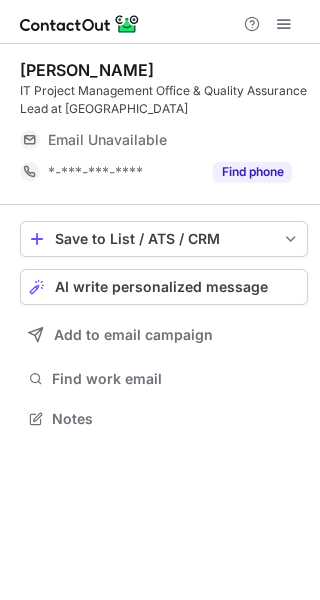 scroll, scrollTop: 0, scrollLeft: 0, axis: both 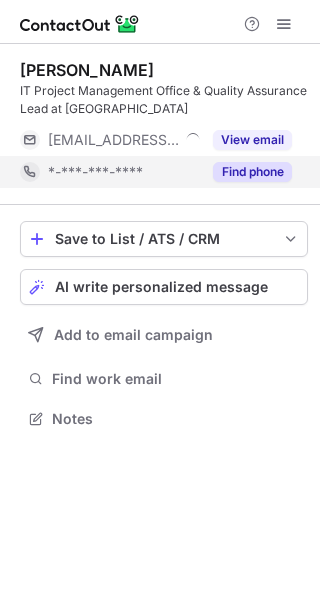 click on "Find phone" at bounding box center (252, 172) 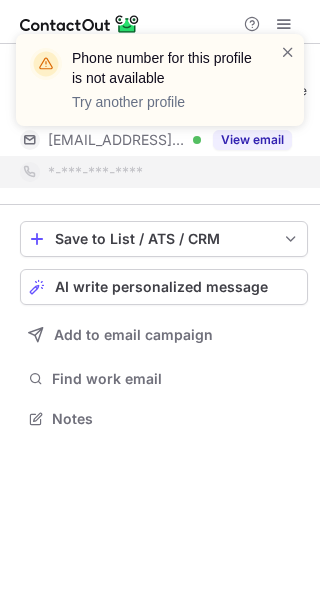 click on "*-***-***-****" at bounding box center (156, 172) 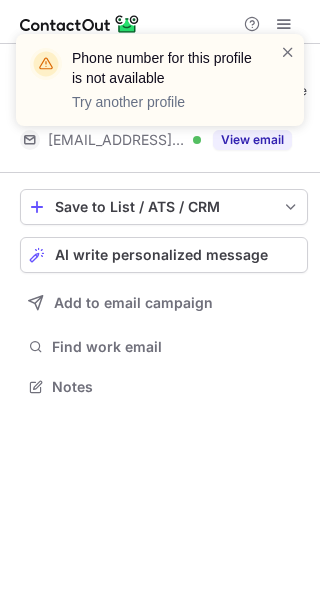 scroll, scrollTop: 373, scrollLeft: 320, axis: both 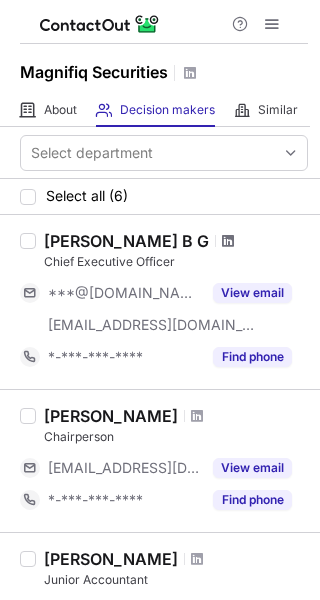 click at bounding box center [228, 241] 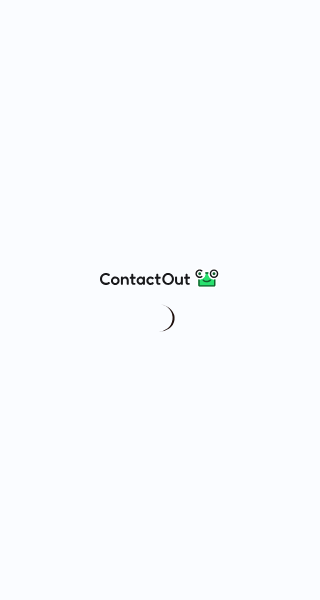 scroll, scrollTop: 0, scrollLeft: 0, axis: both 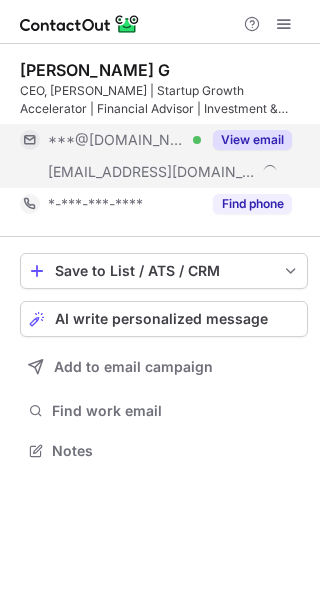 click on "View email" at bounding box center (252, 140) 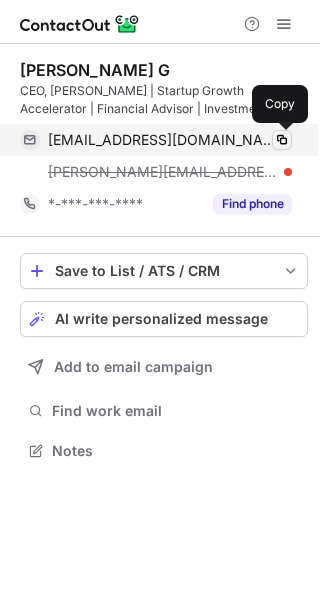click at bounding box center (282, 140) 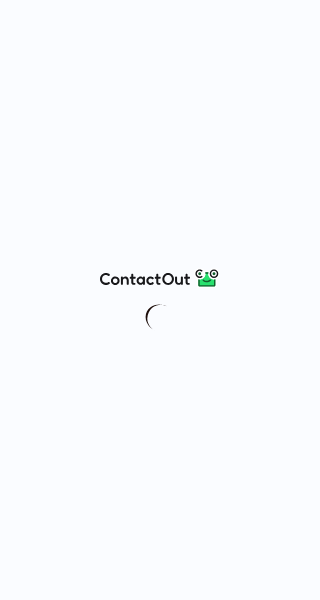 scroll, scrollTop: 0, scrollLeft: 0, axis: both 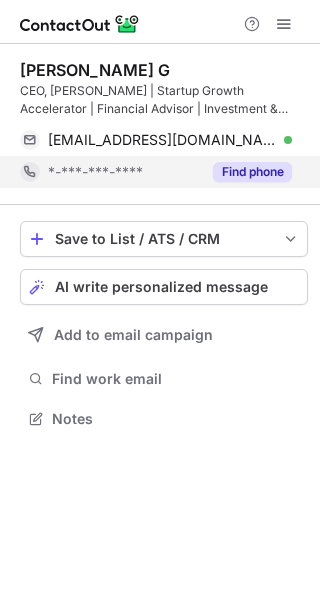 click on "Find phone" at bounding box center [252, 172] 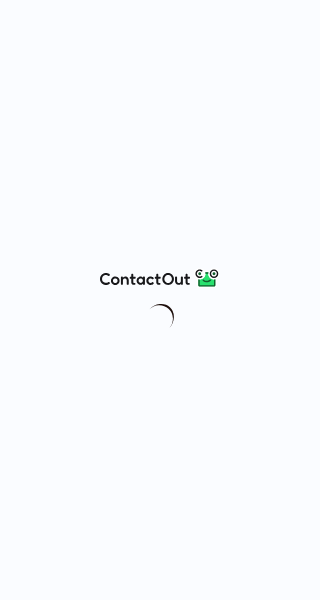 scroll, scrollTop: 0, scrollLeft: 0, axis: both 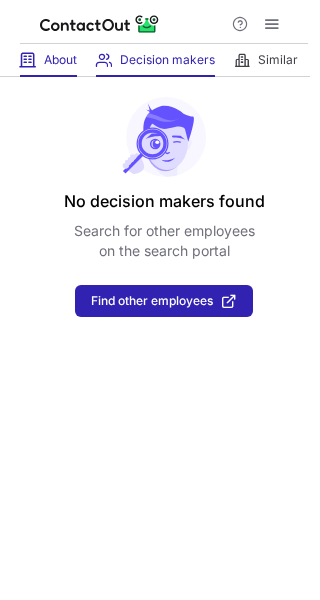 click on "About About Company" at bounding box center (48, 60) 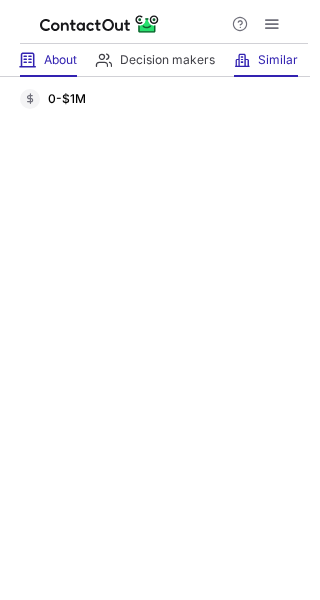 click on "Similar Similar Companies" at bounding box center (266, 60) 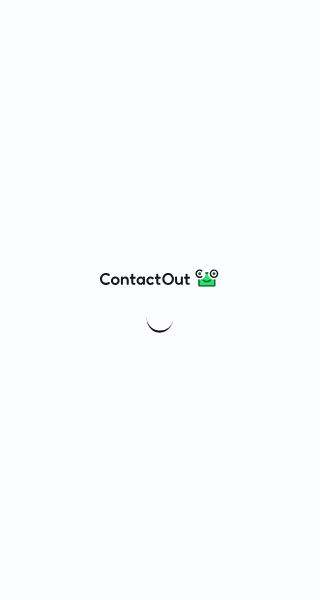 scroll, scrollTop: 0, scrollLeft: 0, axis: both 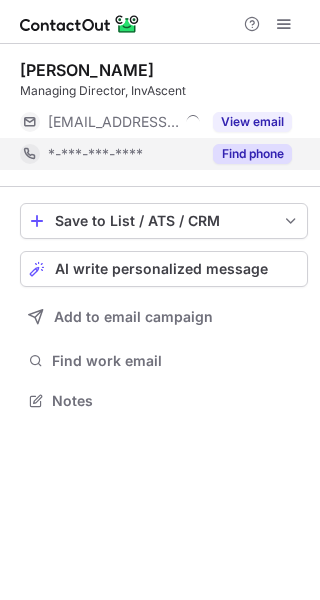click on "Find phone" at bounding box center (246, 154) 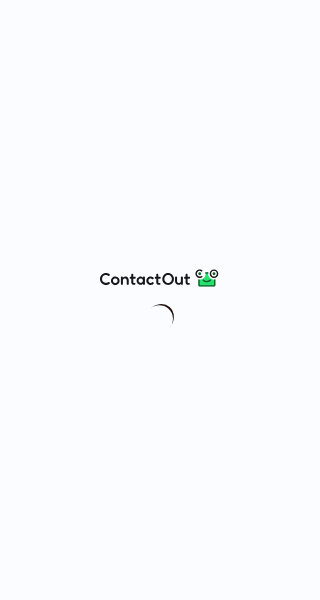 scroll, scrollTop: 0, scrollLeft: 0, axis: both 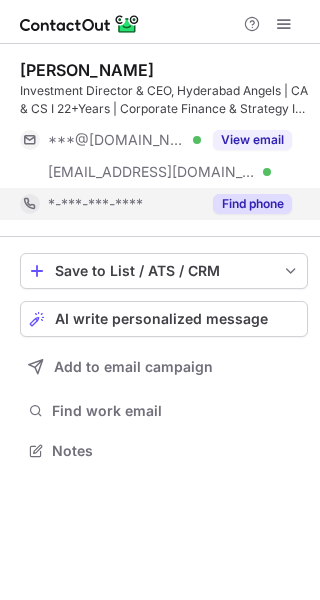 click on "Find phone" at bounding box center (252, 204) 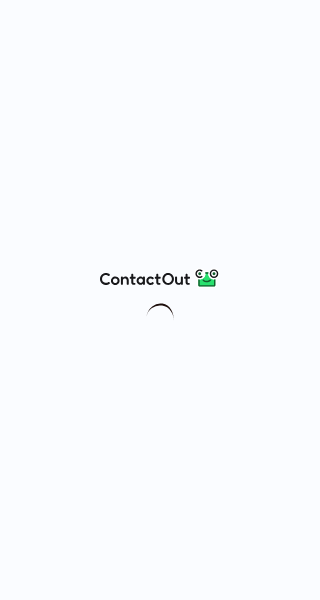 scroll, scrollTop: 0, scrollLeft: 0, axis: both 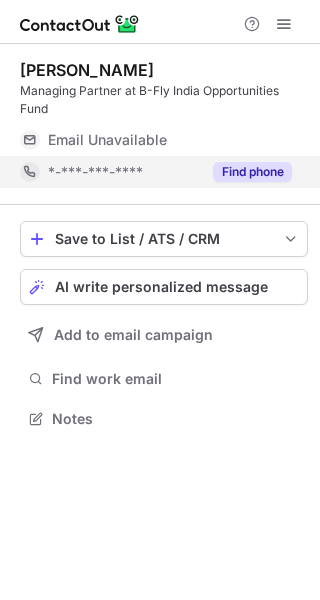 click on "Find phone" at bounding box center [252, 172] 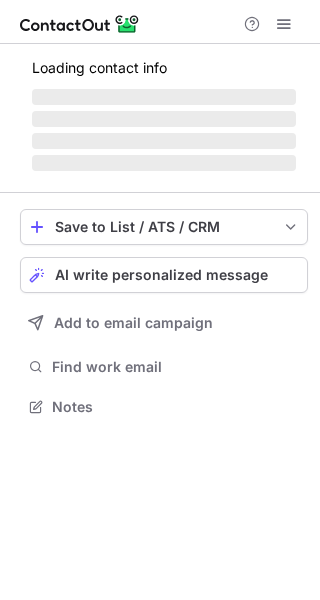 scroll, scrollTop: 0, scrollLeft: 0, axis: both 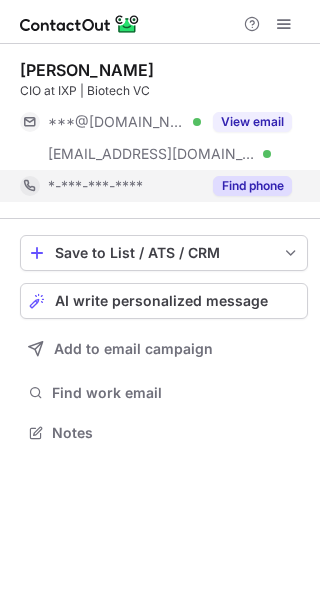 click on "Find phone" at bounding box center (252, 186) 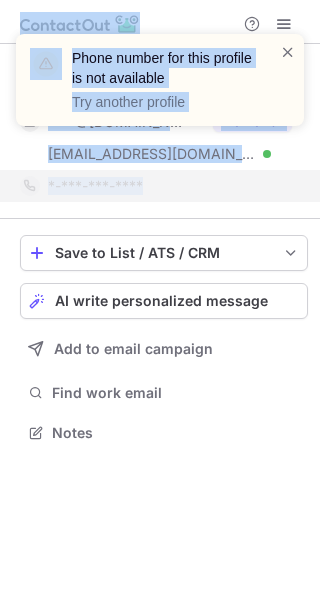 drag, startPoint x: 245, startPoint y: 183, endPoint x: -196, endPoint y: 450, distance: 515.5289 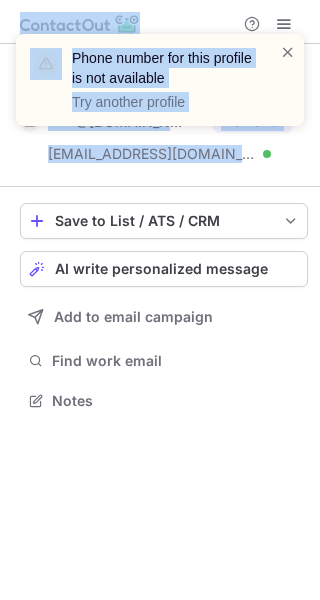 scroll, scrollTop: 387, scrollLeft: 320, axis: both 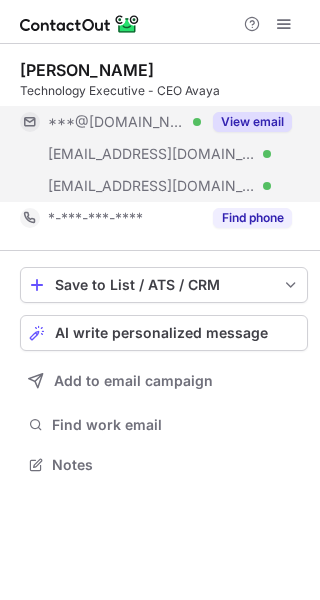 click on "View email" at bounding box center (252, 122) 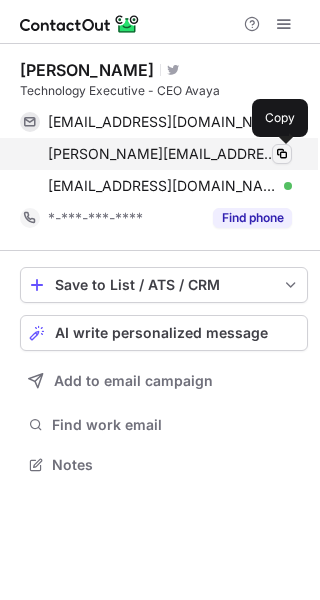 click at bounding box center [282, 154] 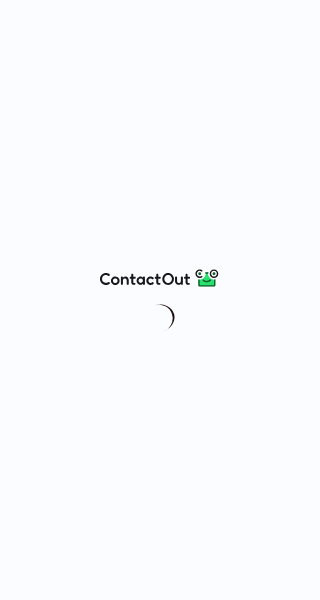 scroll, scrollTop: 0, scrollLeft: 0, axis: both 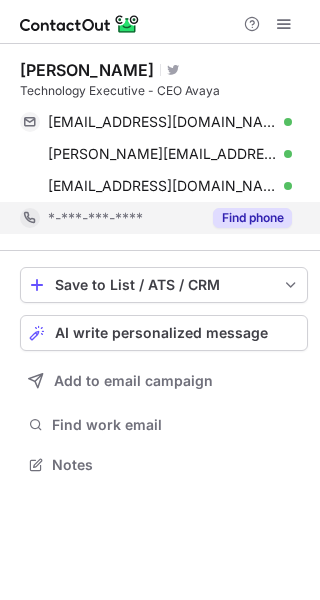 click on "Find phone" at bounding box center [252, 218] 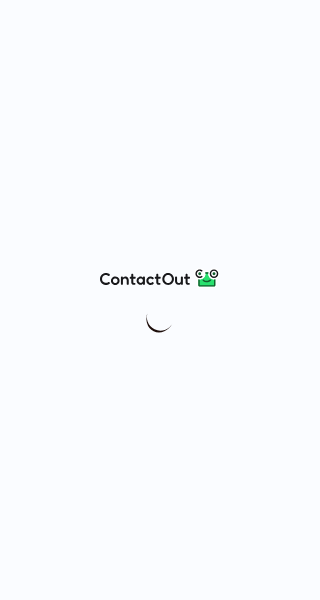 scroll, scrollTop: 0, scrollLeft: 0, axis: both 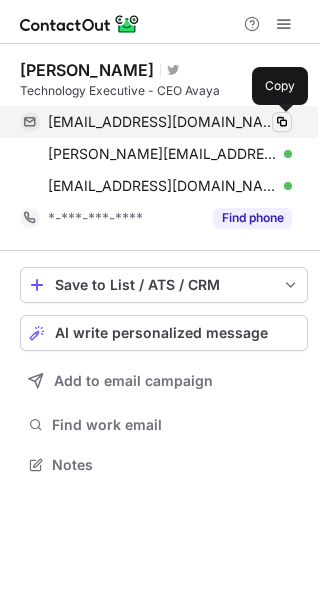 click at bounding box center [282, 122] 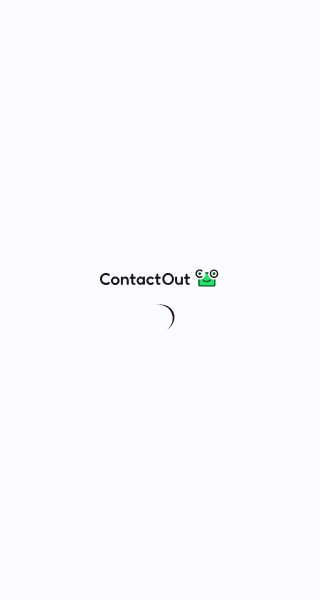 scroll, scrollTop: 0, scrollLeft: 0, axis: both 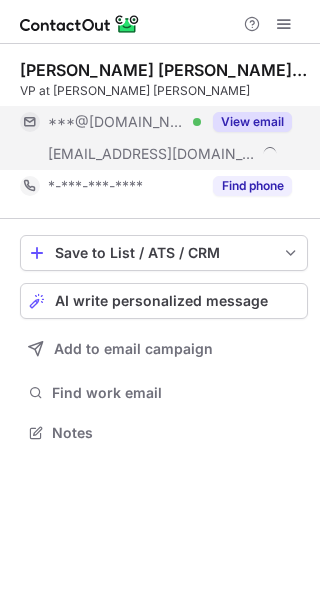 click on "View email" at bounding box center [252, 122] 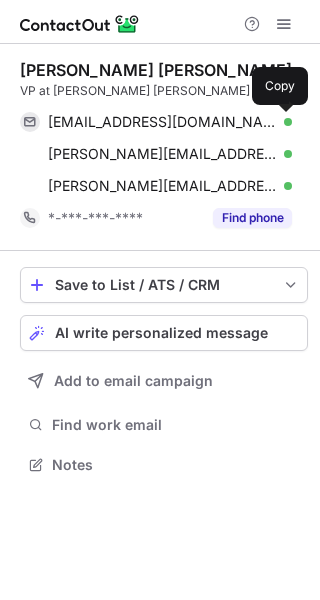 scroll, scrollTop: 10, scrollLeft: 10, axis: both 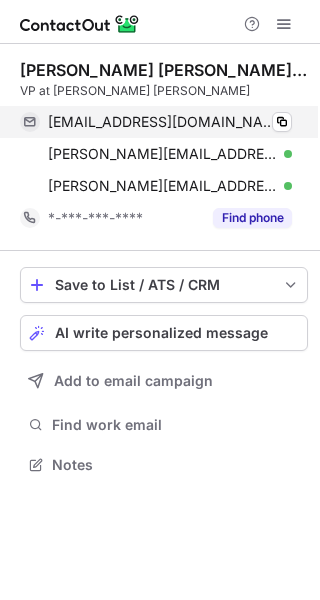 click on "raghusravankumar123@gmail.com Verified Copy" at bounding box center [156, 122] 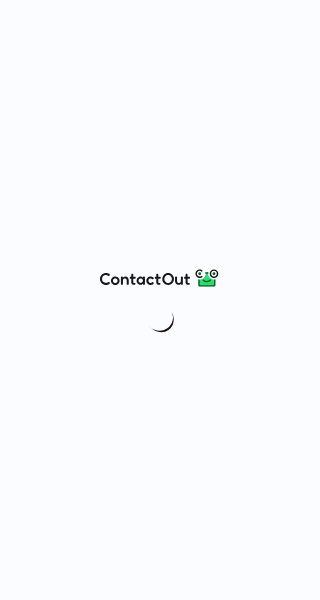 scroll, scrollTop: 0, scrollLeft: 0, axis: both 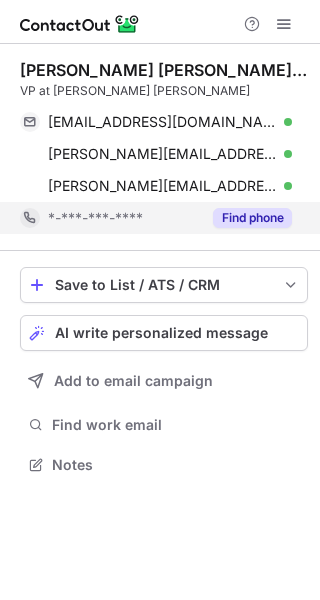 click on "Find phone" at bounding box center (252, 218) 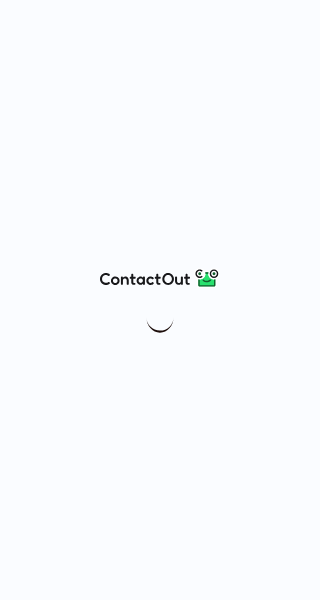 scroll, scrollTop: 0, scrollLeft: 0, axis: both 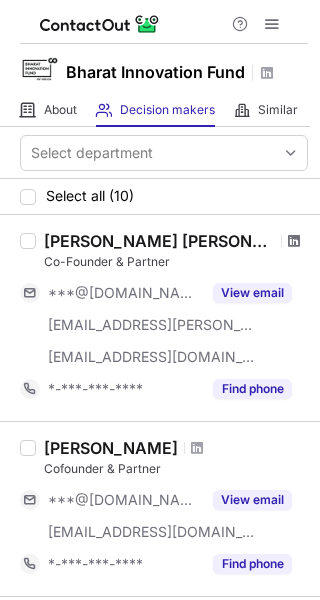 click at bounding box center (294, 241) 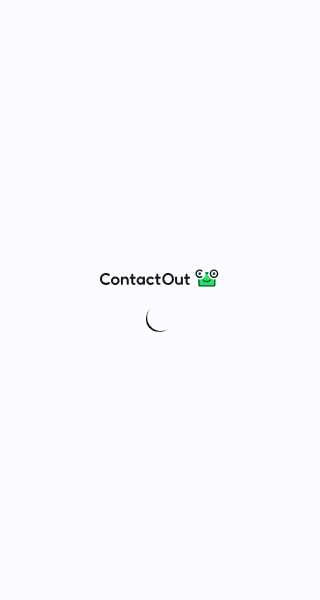 scroll, scrollTop: 0, scrollLeft: 0, axis: both 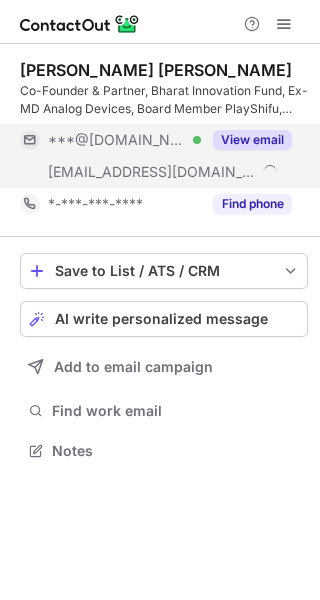 click on "View email" at bounding box center (246, 140) 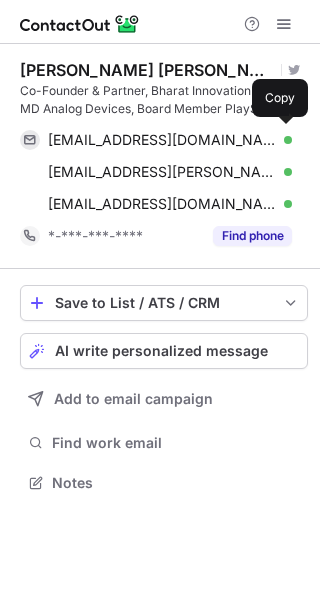 scroll, scrollTop: 10, scrollLeft: 10, axis: both 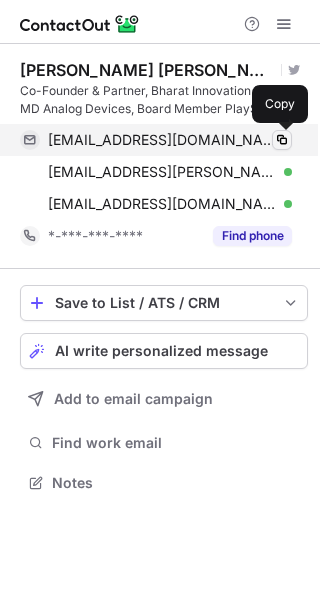 click at bounding box center (282, 140) 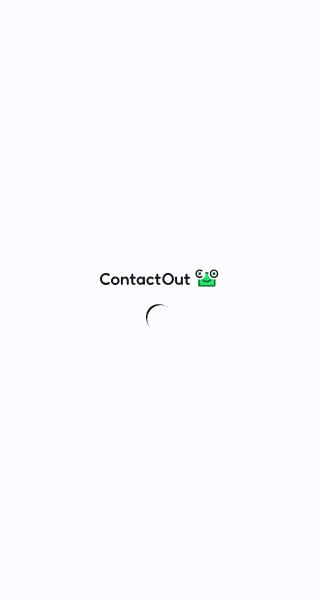 scroll, scrollTop: 0, scrollLeft: 0, axis: both 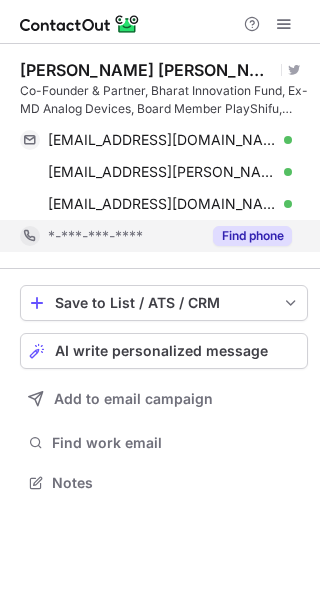 click on "Find phone" at bounding box center (252, 236) 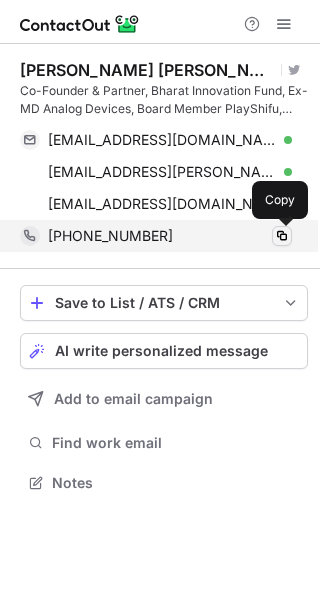 click at bounding box center (282, 236) 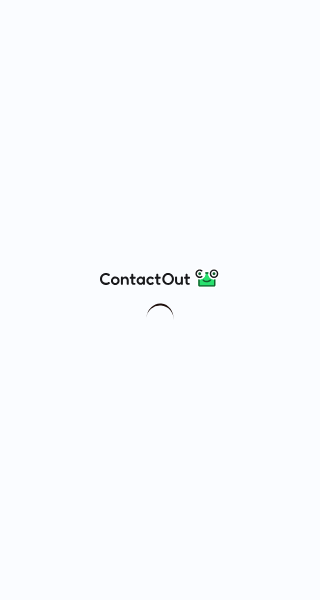 scroll, scrollTop: 0, scrollLeft: 0, axis: both 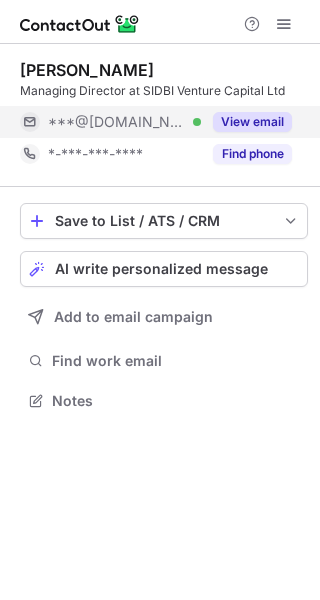 click on "View email" at bounding box center [252, 122] 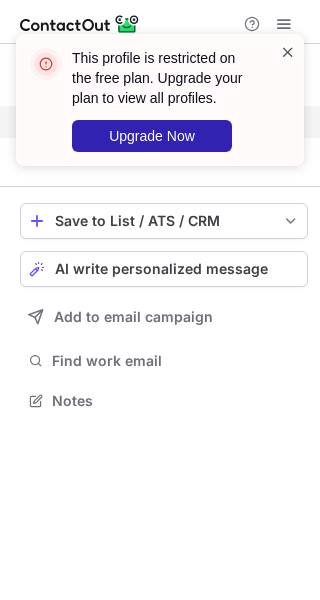 click at bounding box center (288, 52) 